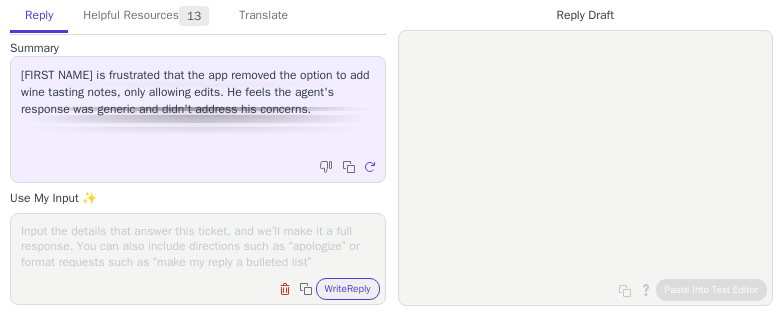 scroll, scrollTop: 0, scrollLeft: 0, axis: both 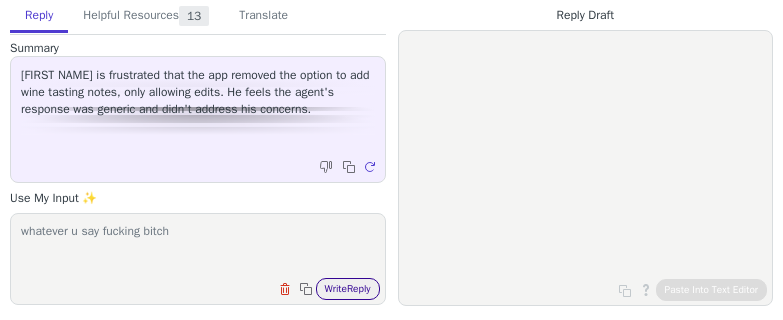 type on "whatever u say fucking bitch" 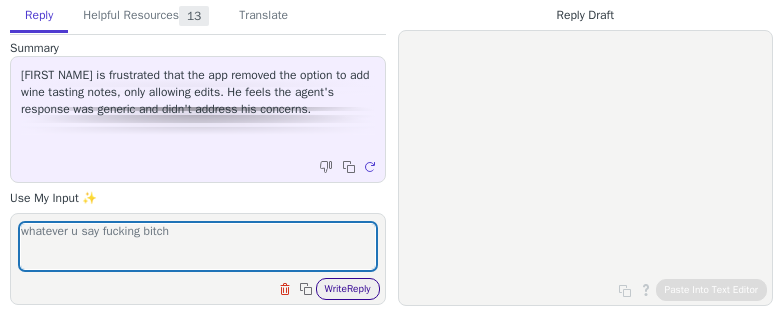 click on "Write  Reply" at bounding box center [348, 289] 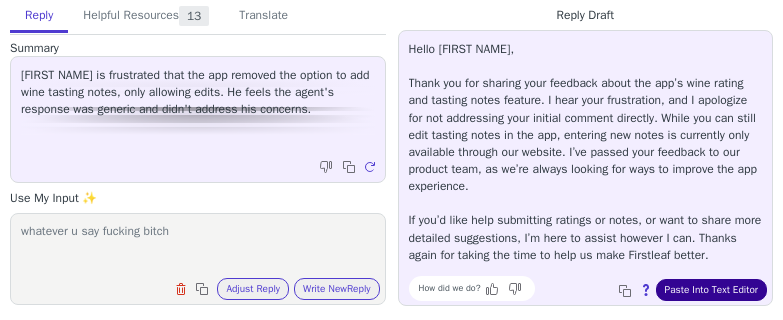 click on "Paste Into Text Editor" at bounding box center [711, 290] 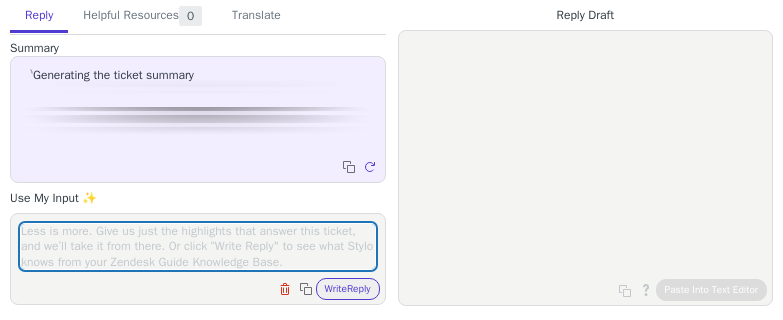 scroll, scrollTop: 0, scrollLeft: 0, axis: both 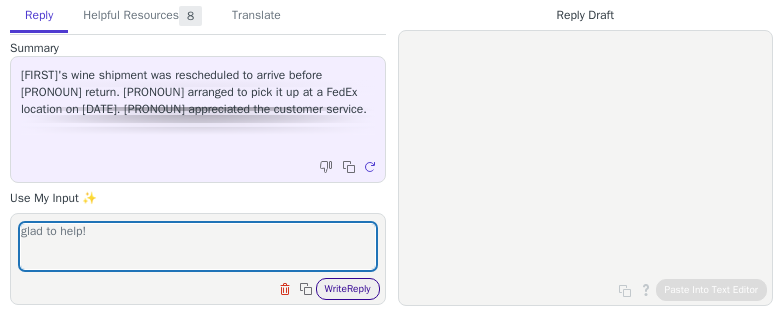 type on "glad to help!" 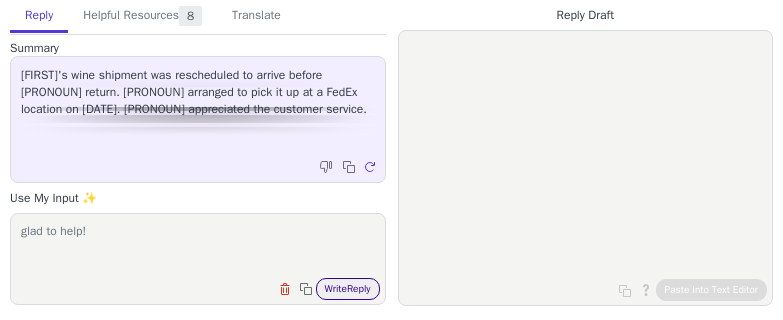 click on "Write  Reply" at bounding box center (348, 289) 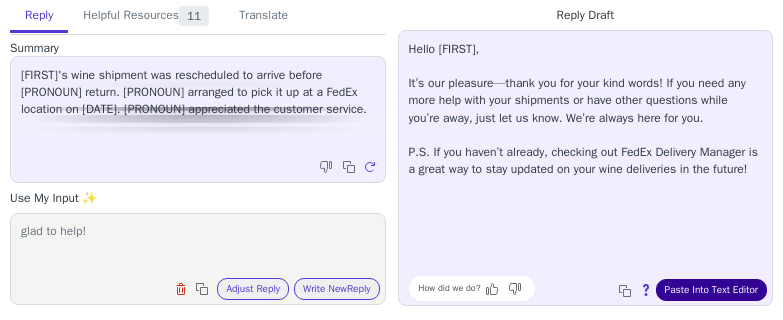 click on "Paste Into Text Editor" at bounding box center [711, 290] 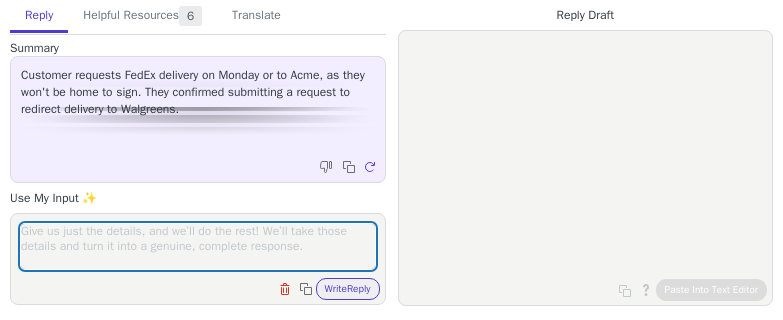 click at bounding box center [198, 246] 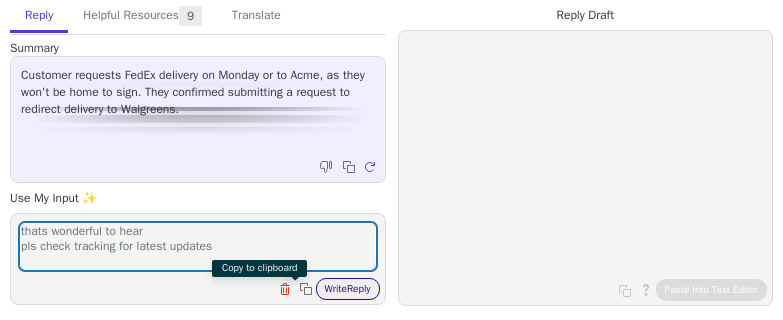 type on "thats wonderful to hear
pls check tracking for latest updates" 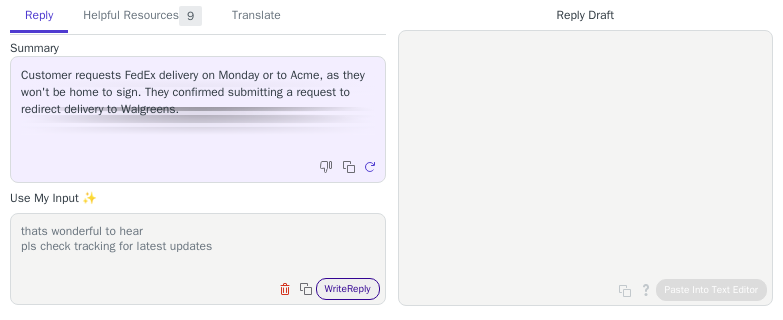 click on "Write  Reply" at bounding box center [348, 289] 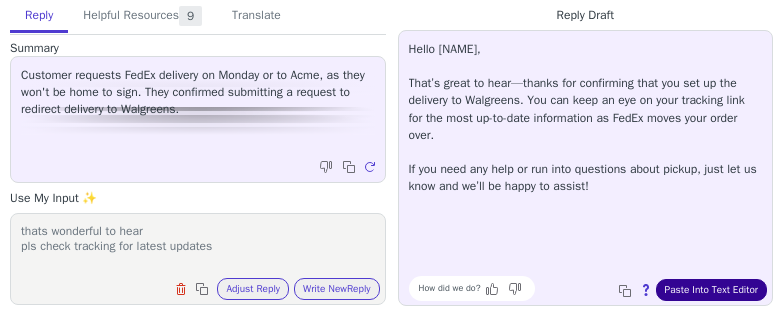 click on "Paste Into Text Editor" at bounding box center [711, 290] 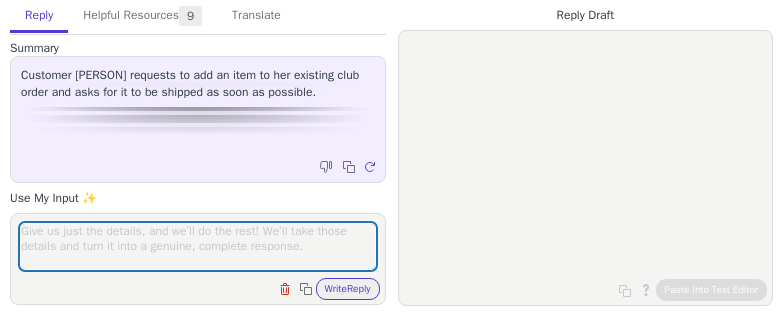 scroll, scrollTop: 0, scrollLeft: 0, axis: both 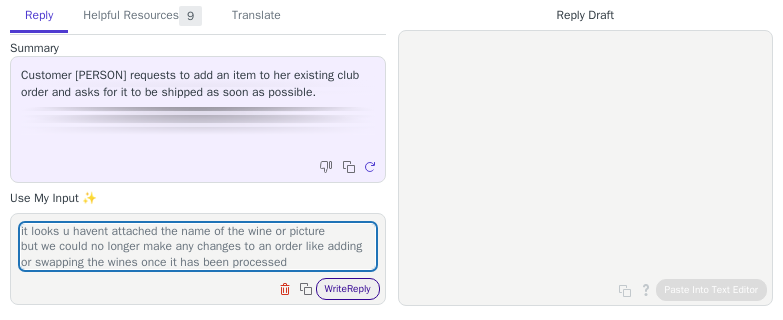 type on "it looks u havent attached the name of the wine or picture
but we could no longer make any changes to an order like adding or swapping the wines once it has been processed" 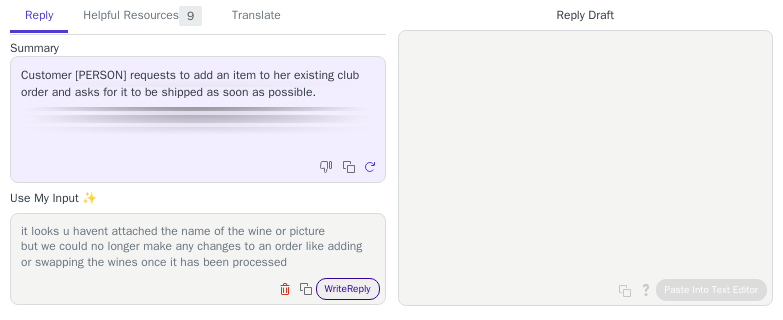 click on "Write  Reply" at bounding box center (348, 289) 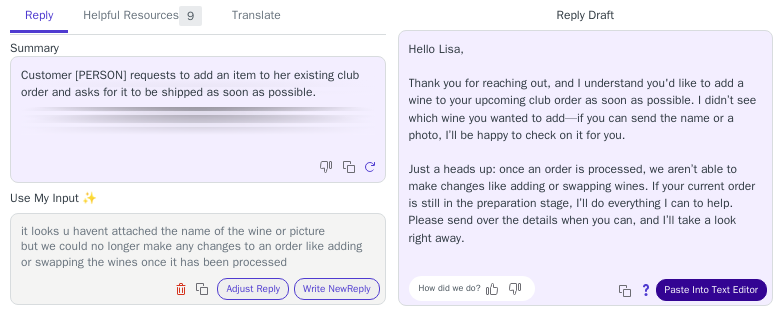 click on "Paste Into Text Editor" at bounding box center (711, 290) 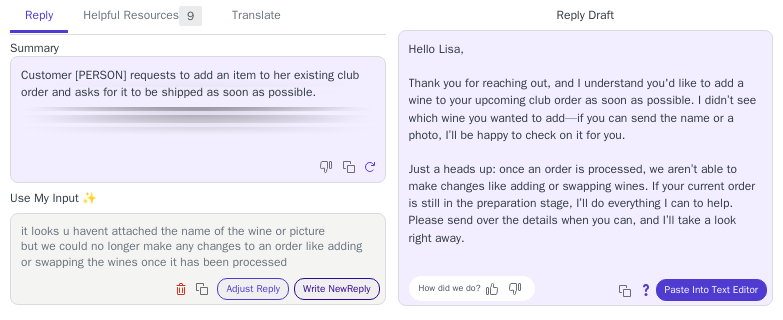 click on "Write New  Reply" at bounding box center (337, 289) 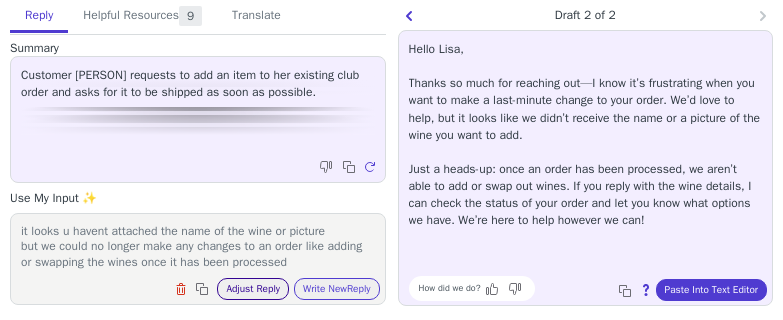 click on "Adjust Reply" at bounding box center [253, 289] 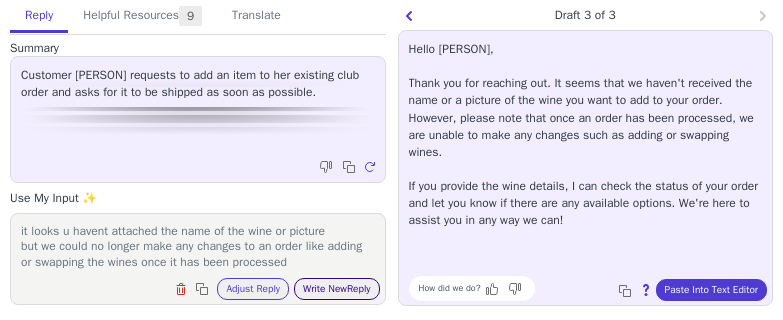 click on "Write New  Reply" at bounding box center [337, 289] 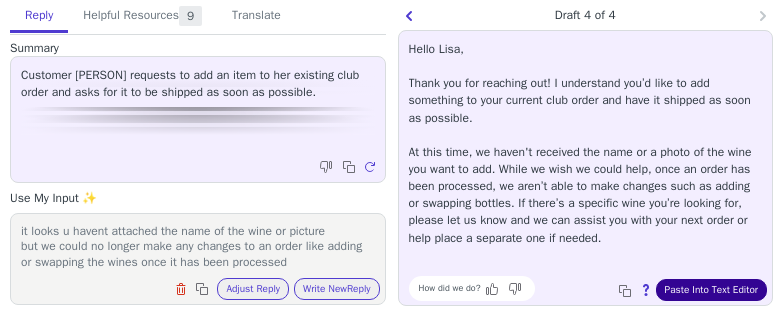 click on "Paste Into Text Editor" at bounding box center (711, 290) 